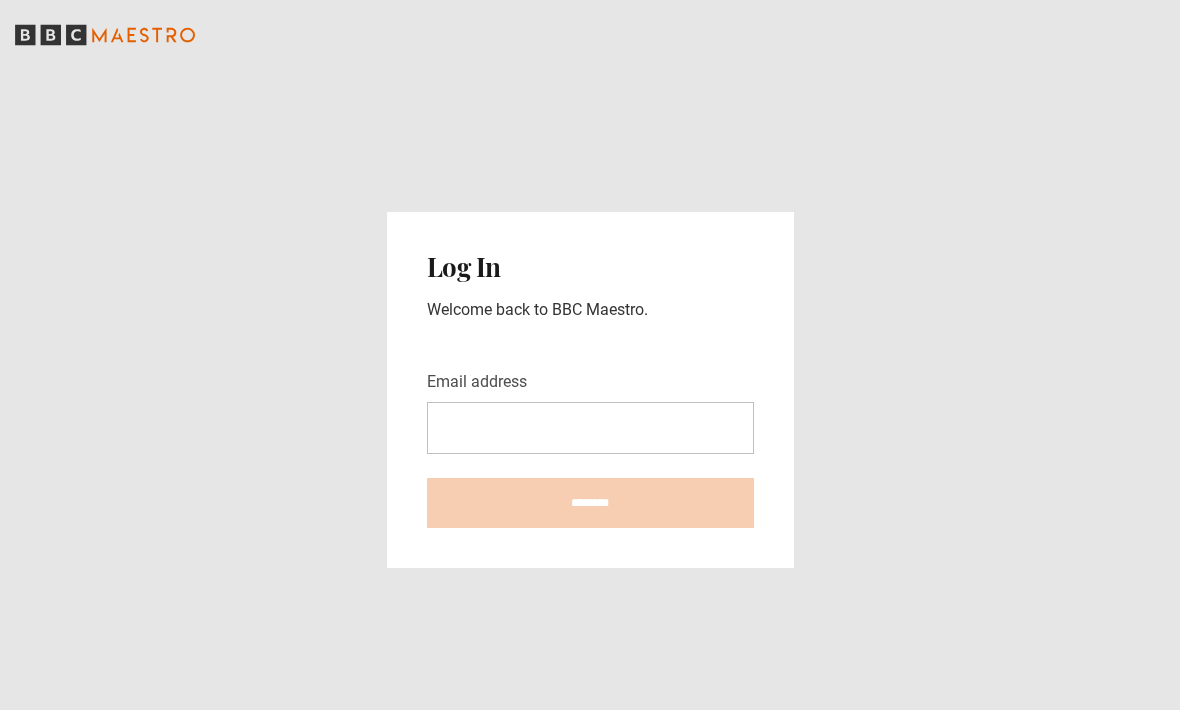 scroll, scrollTop: 260, scrollLeft: 0, axis: vertical 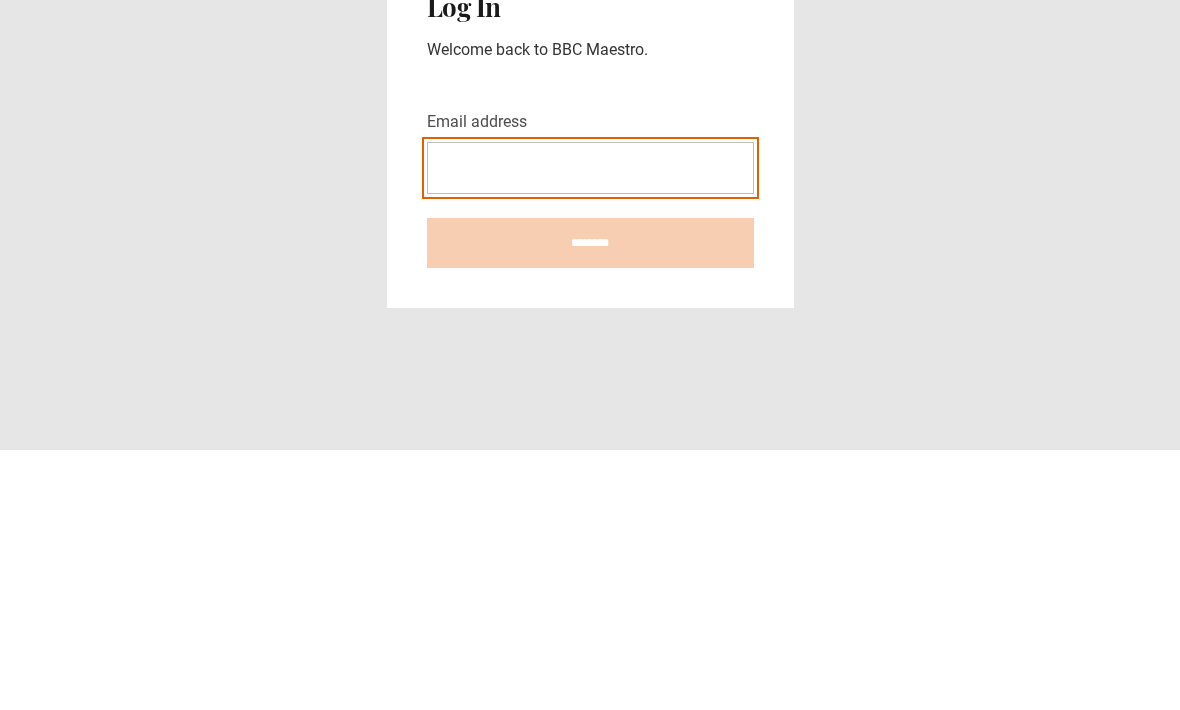 type on "**********" 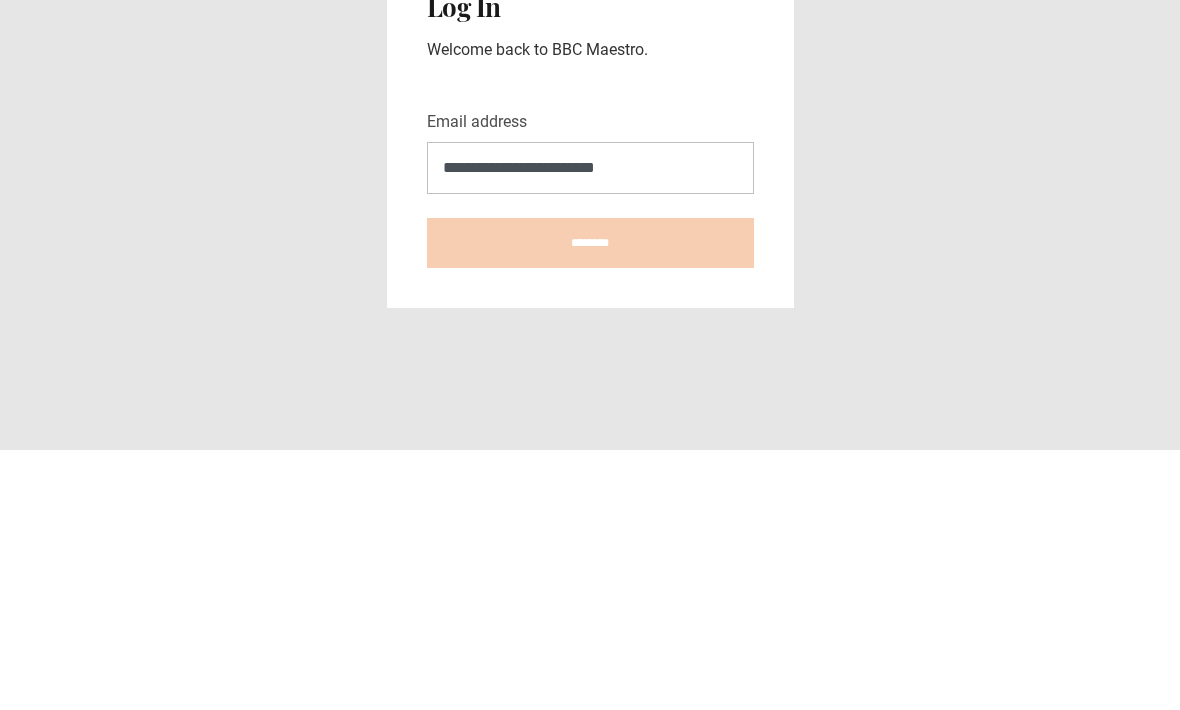 click on "********" at bounding box center [590, 503] 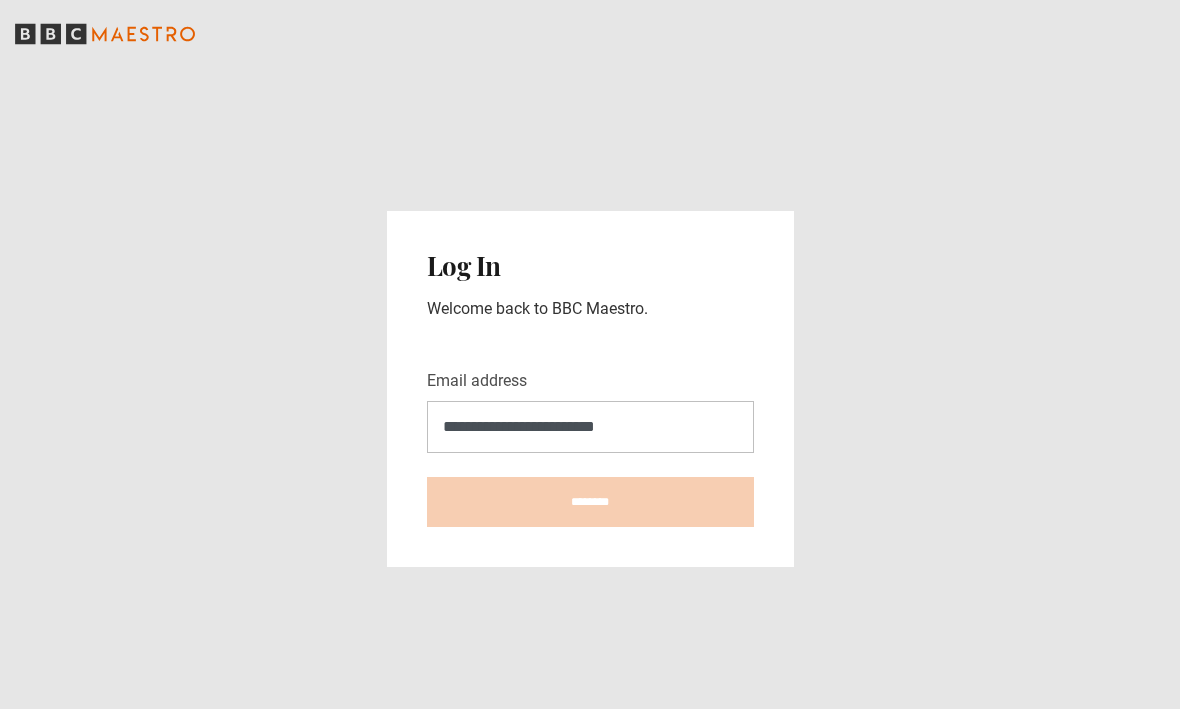 type on "**********" 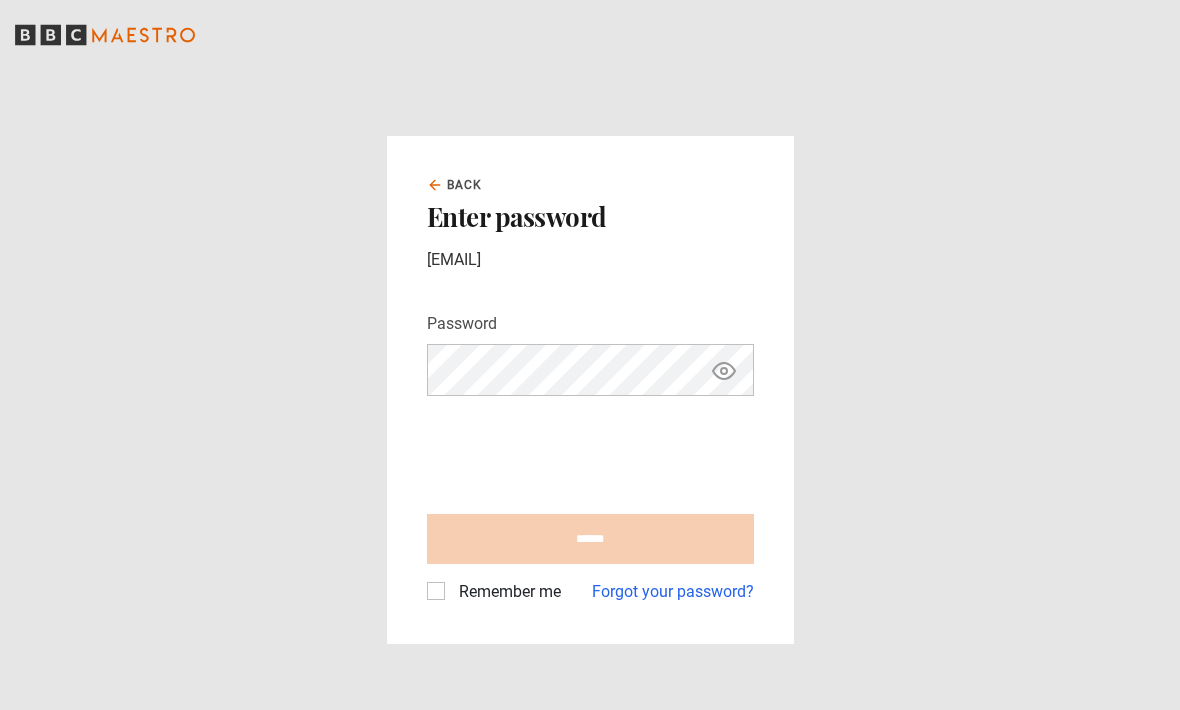 scroll, scrollTop: 202, scrollLeft: 0, axis: vertical 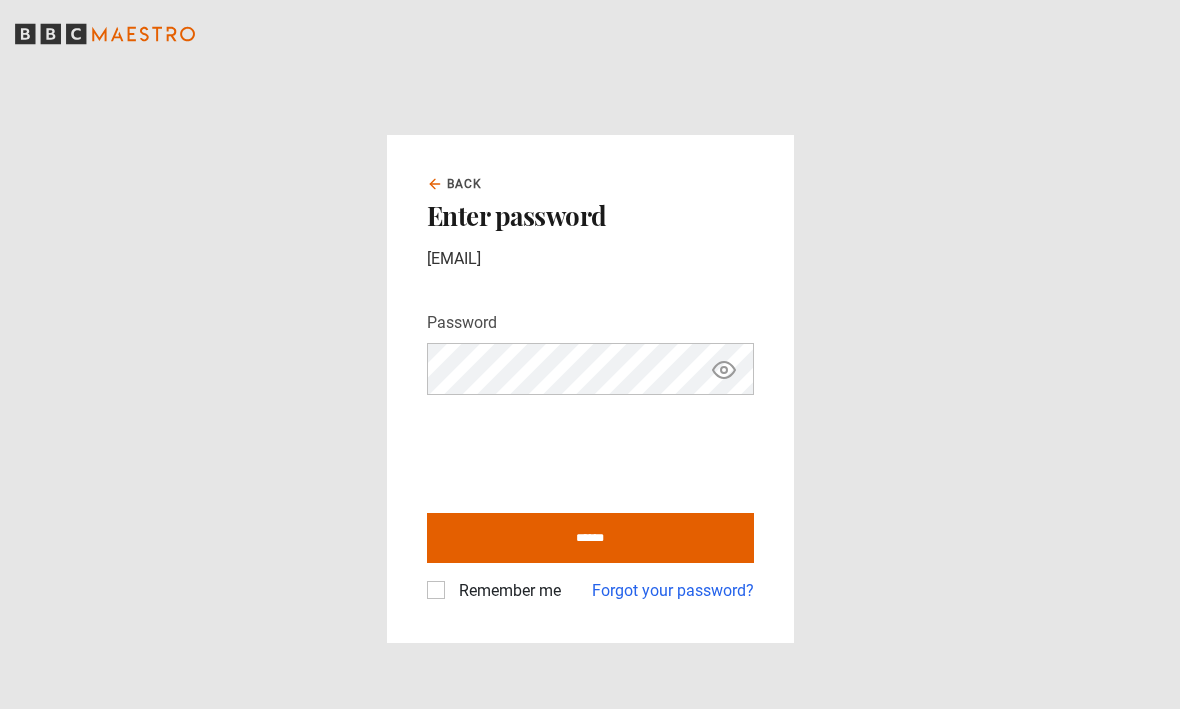 click on "******" at bounding box center (590, 539) 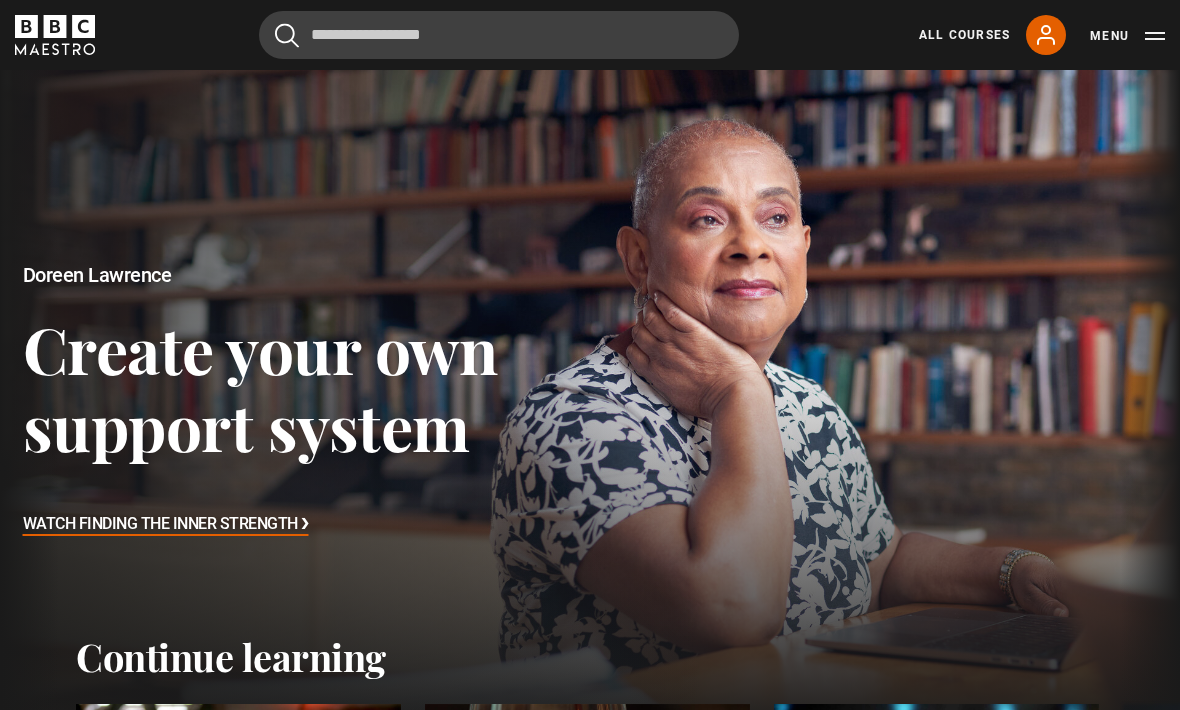scroll, scrollTop: 0, scrollLeft: 0, axis: both 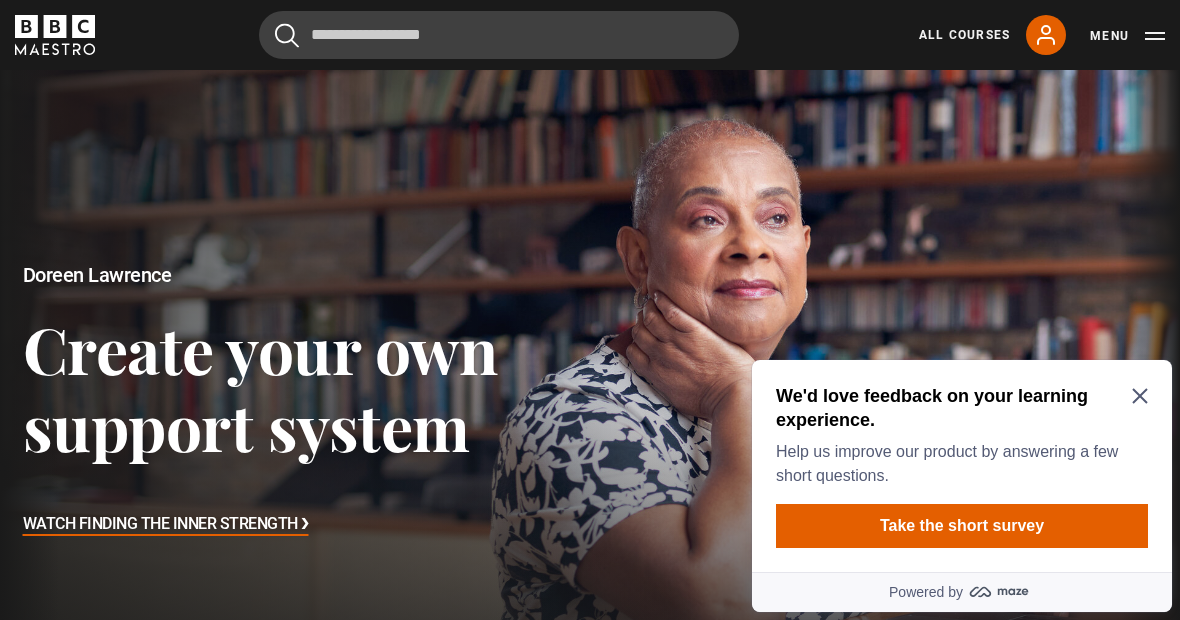 click on "We'd love feedback on your learning experience. Help us improve our product by answering a few short questions." at bounding box center [962, 436] 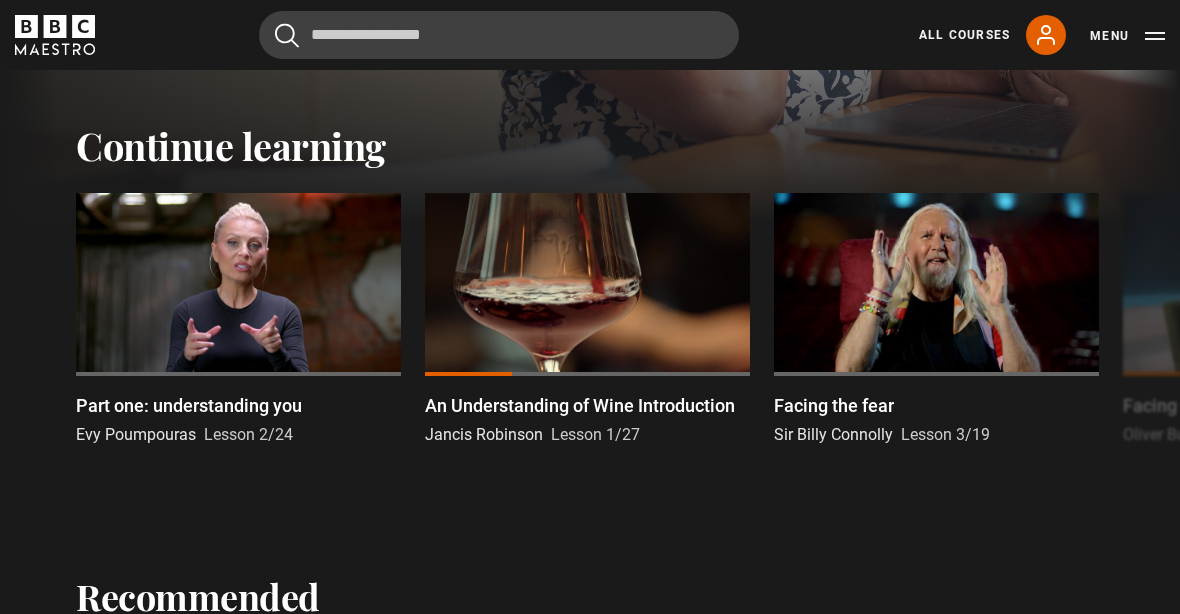 scroll, scrollTop: 511, scrollLeft: 0, axis: vertical 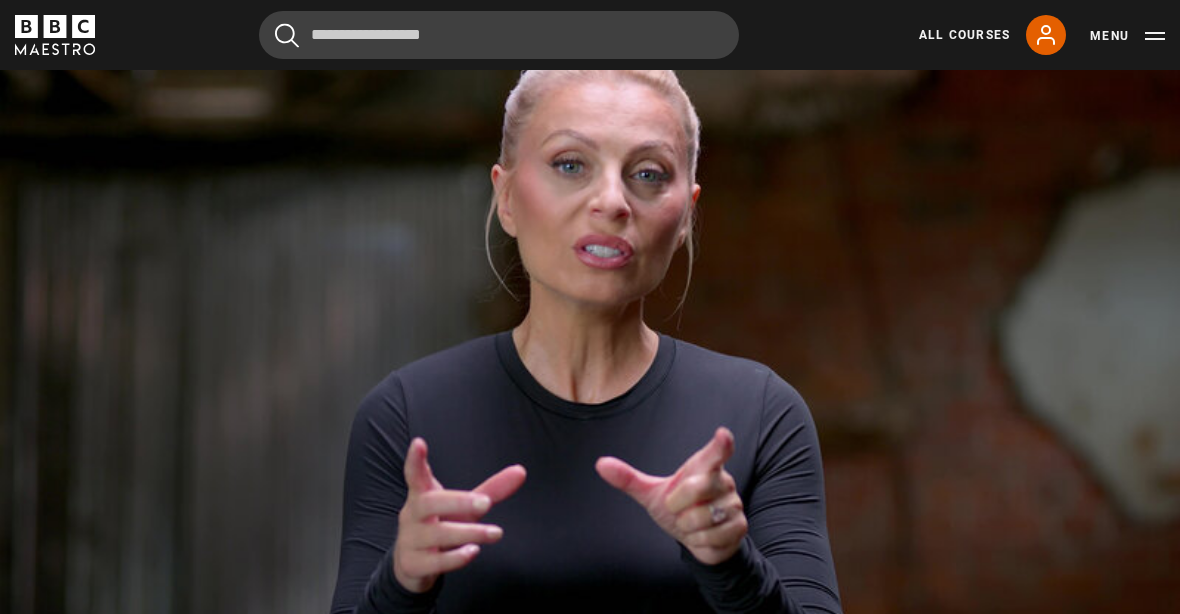 click on "Video Player is loading. Play Lesson Part one: understanding you 10s Skip Back 10 seconds Pause 10s Skip Forward 10 seconds Loaded :  13.95% Pause Mute Current Time  0:05 - Duration  2:31
Evy Poumpouras
Lesson 2
Part one: understanding you
1x Playback Rate 2x 1.5x 1x , selected 0.5x Captions captions off English  Captions , selected This is a modal window.
Lesson Completed
Up next
Self-awareness
Cancel
Do you want to save this lesson?
Save lesson" at bounding box center (590, 316) 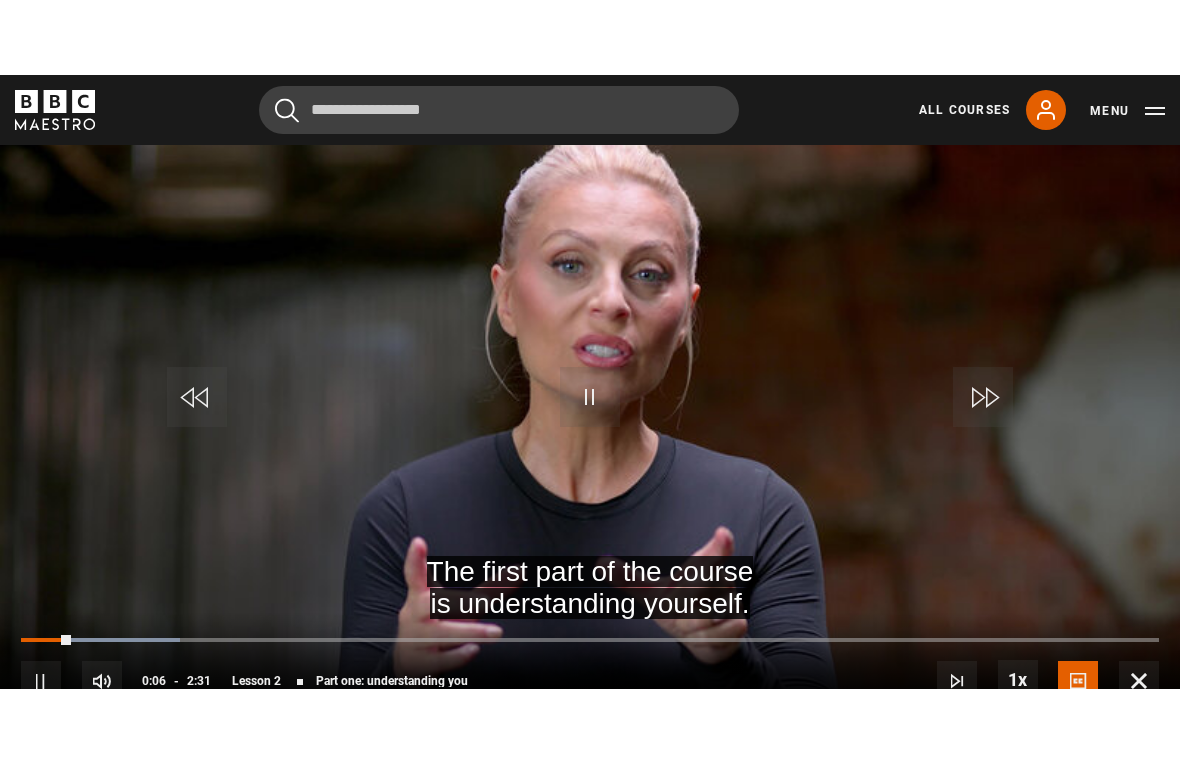 scroll, scrollTop: 24, scrollLeft: 0, axis: vertical 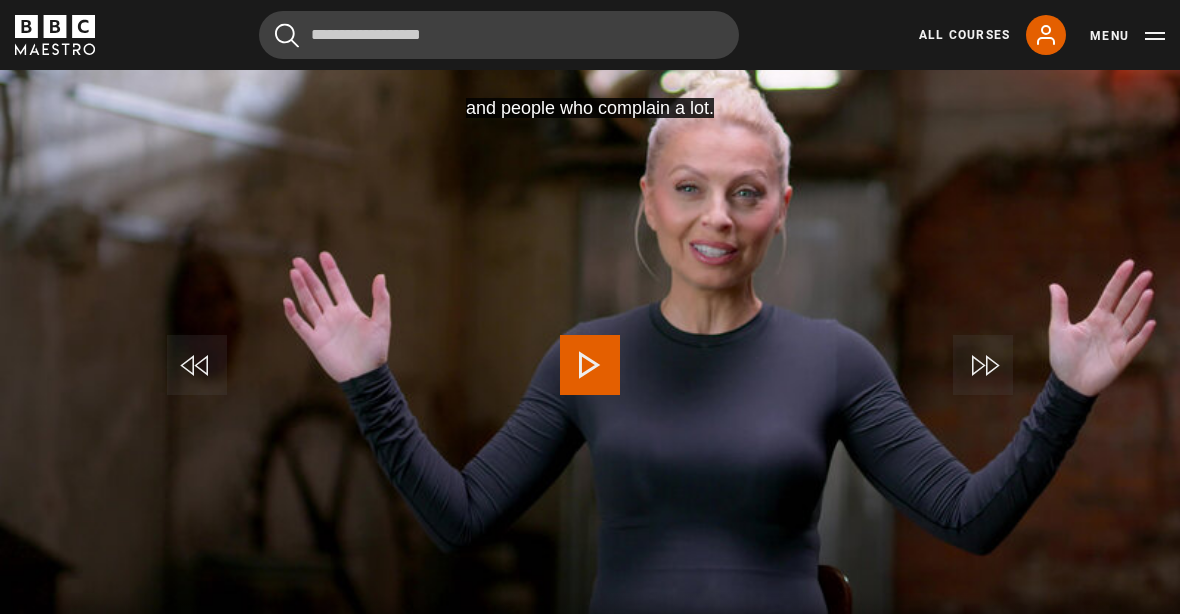 click on "and people who complain a lot. Video Player is loading. Play Lesson Self-awareness 10s Skip Back 10 seconds Play 10s Skip Forward 10 seconds Loaded :  30.49% Play Mute Current Time  3:38 - Duration  14:45
Evy Poumpouras
Lesson 3
Self-awareness
1x Playback Rate 2x 1.5x 1x , selected 0.5x Captions captions off English  Captions , selected This is a modal window.
Lesson Completed
Up next
Self-regulation
Cancel
Do you want to save this lesson?
Save lesson" at bounding box center (590, 370) 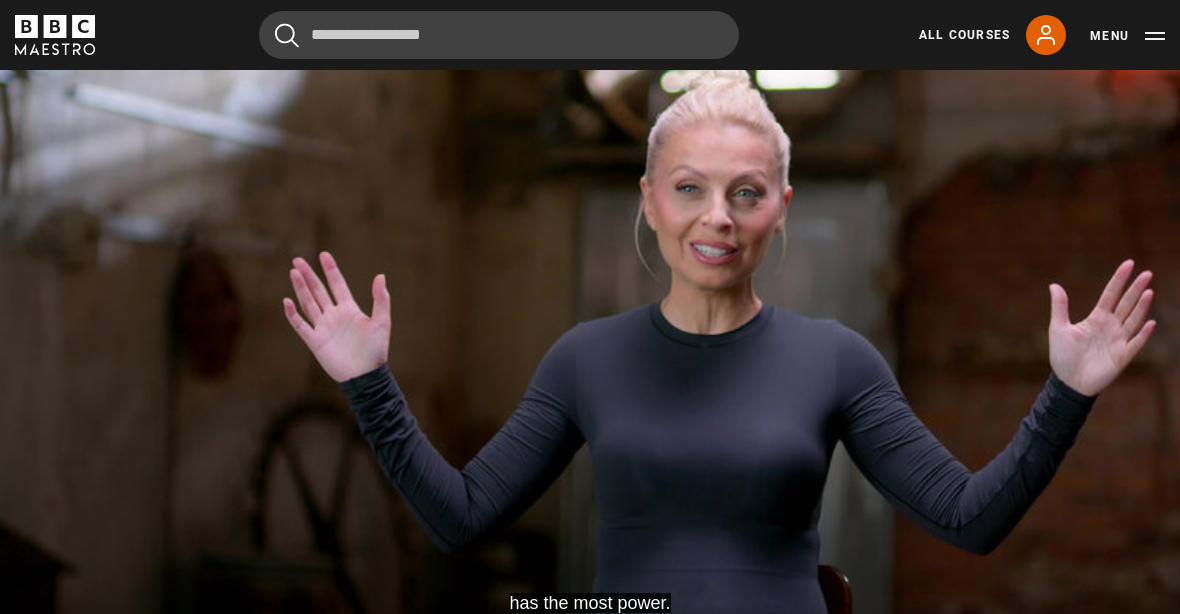 click on "Pause" at bounding box center (590, 365) 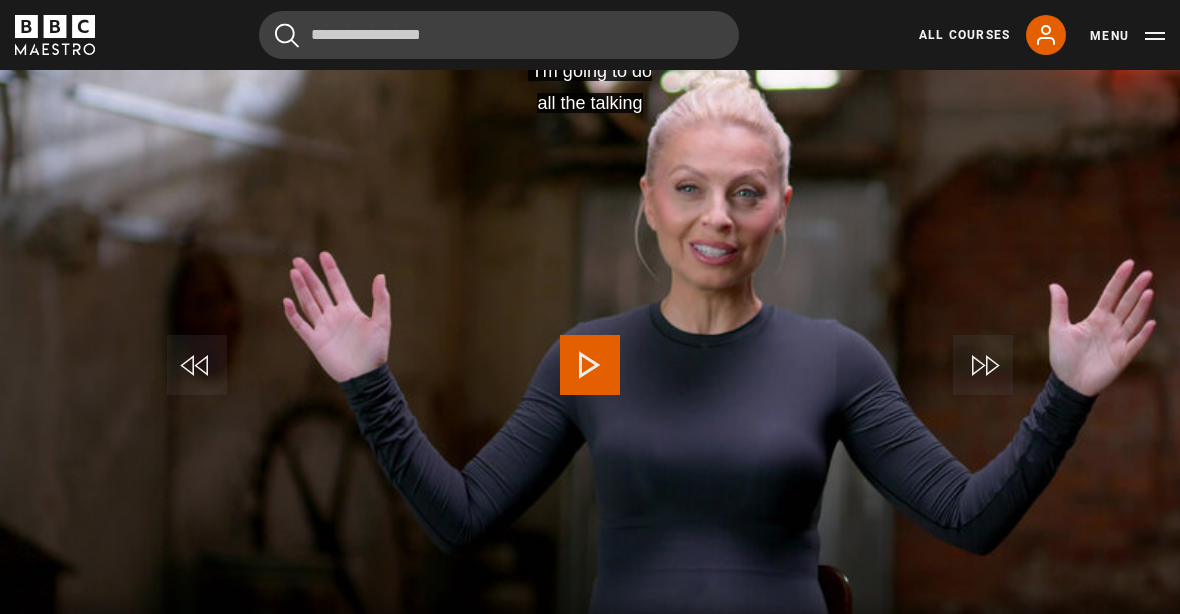 scroll, scrollTop: 874, scrollLeft: 0, axis: vertical 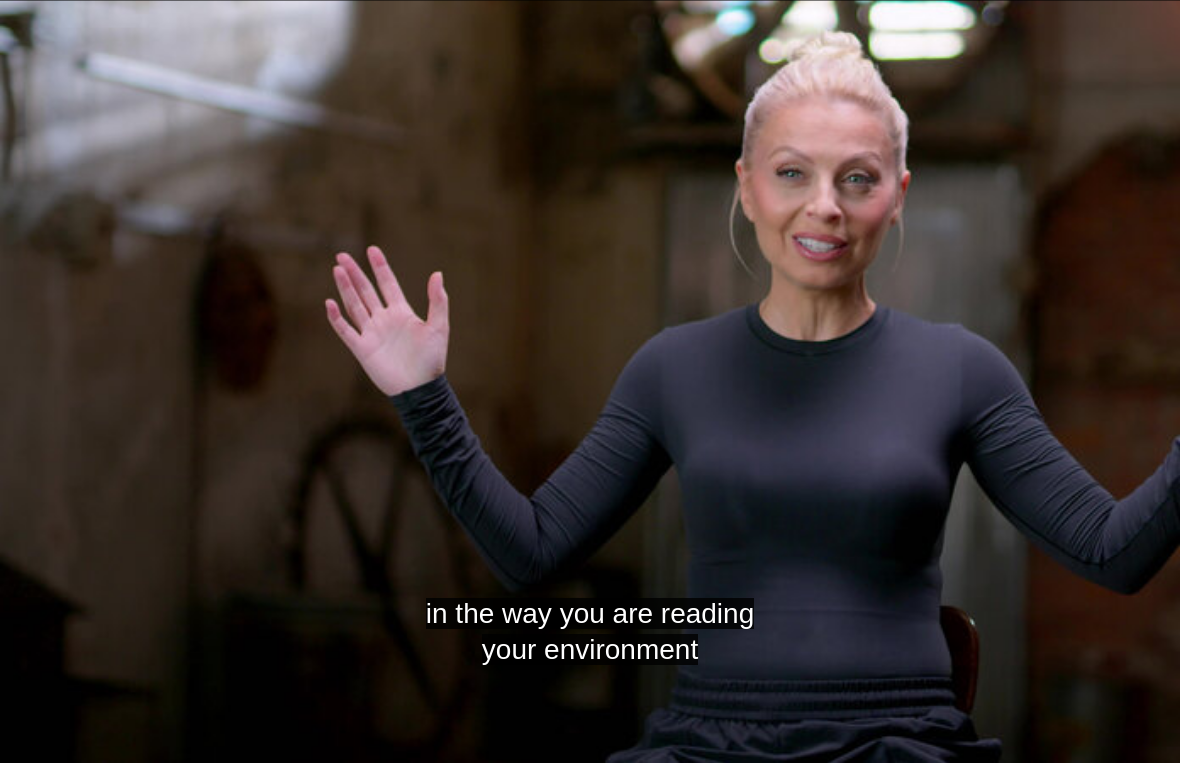 click on "in the way you are reading
your environment Video Player is loading. Play Lesson Self-awareness 10s Skip Back 10 seconds Pause 10s Skip Forward 10 seconds Loaded :  82.01% Pause Mute Current Time  12:01 - Duration  14:45
Evy Poumpouras
Lesson 3
Self-awareness
1x Playback Rate 2x 1.5x 1x , selected 0.5x Captions captions off English  Captions , selected This is a modal window.
Lesson Completed
Up next
Self-regulation
Cancel
Do you want to save this lesson?
Save lesson" at bounding box center [590, 381] 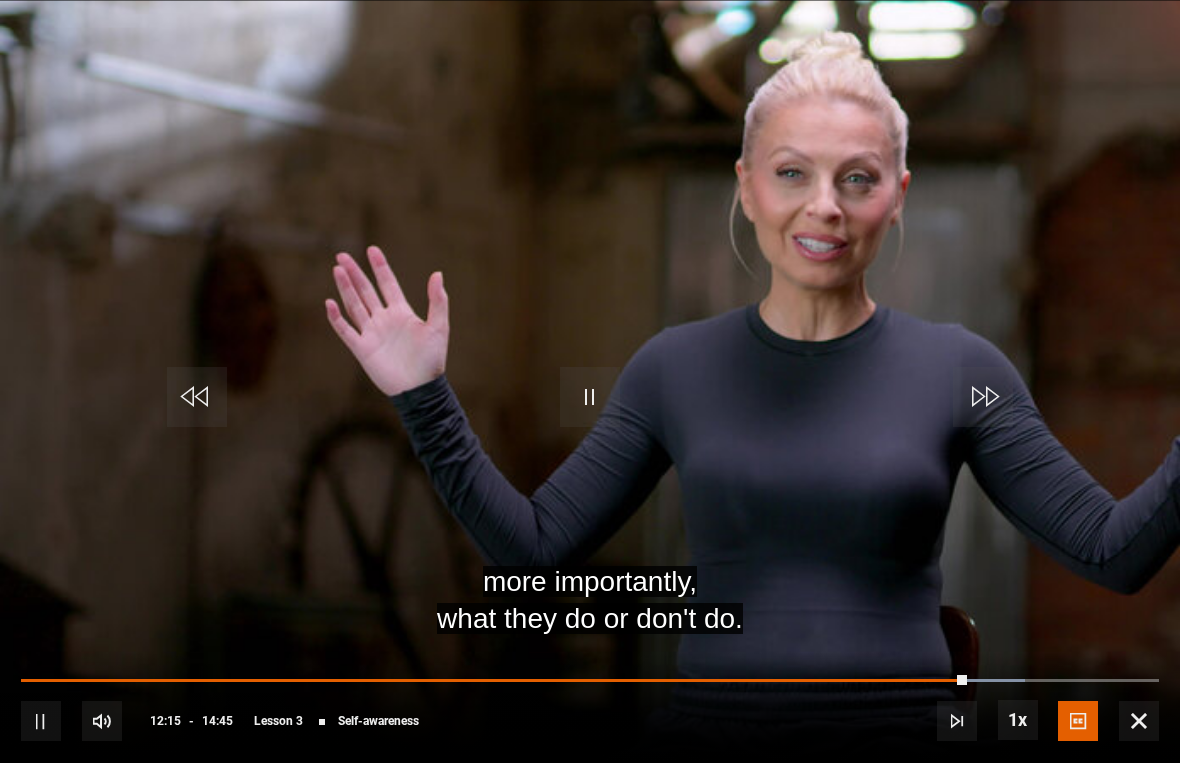 click on "more importantly,
what they do or don't do. Video Player is loading. Play Lesson Self-awareness 10s Skip Back 10 seconds Pause 10s Skip Forward 10 seconds Loaded :  88.21% Pause Mute Current Time  12:15 - Duration  14:45
Evy Poumpouras
Lesson 3
Self-awareness
1x Playback Rate 2x 1.5x 1x , selected 0.5x Captions captions off English  Captions , selected This is a modal window.
Lesson Completed
Up next
Self-regulation
Cancel
Do you want to save this lesson?
Save lesson" at bounding box center [590, 381] 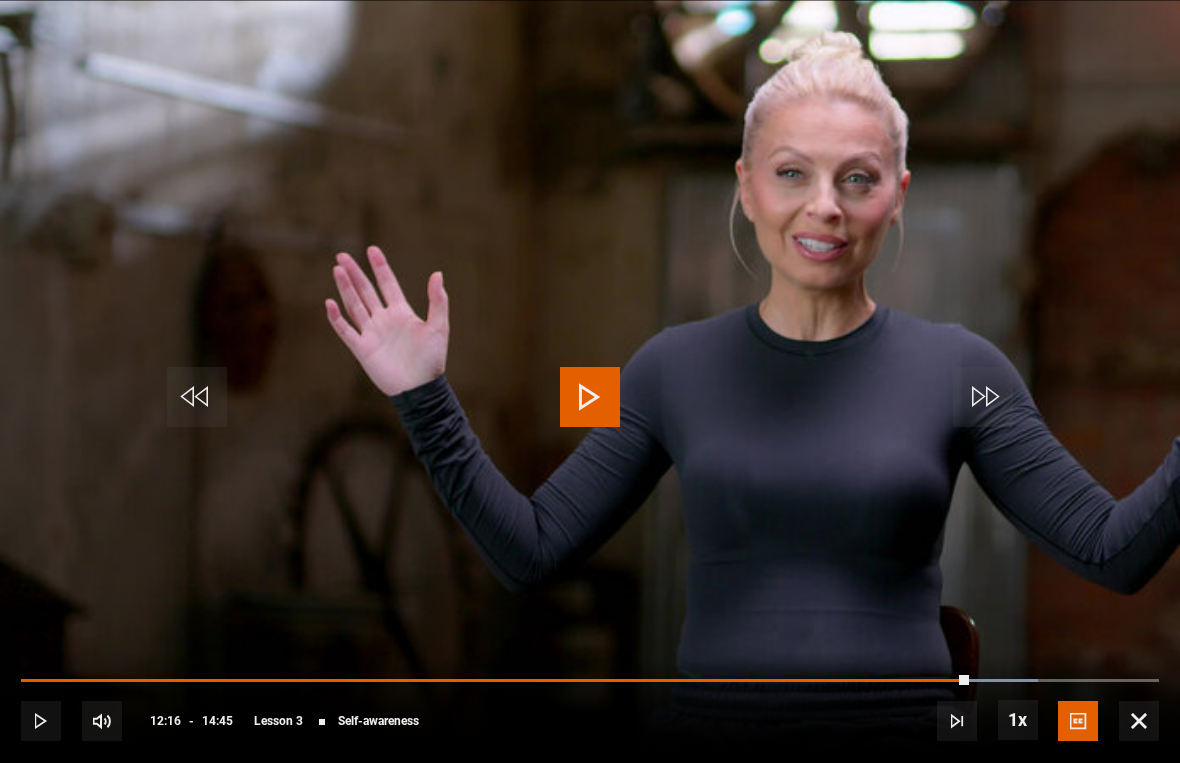 click at bounding box center (590, 397) 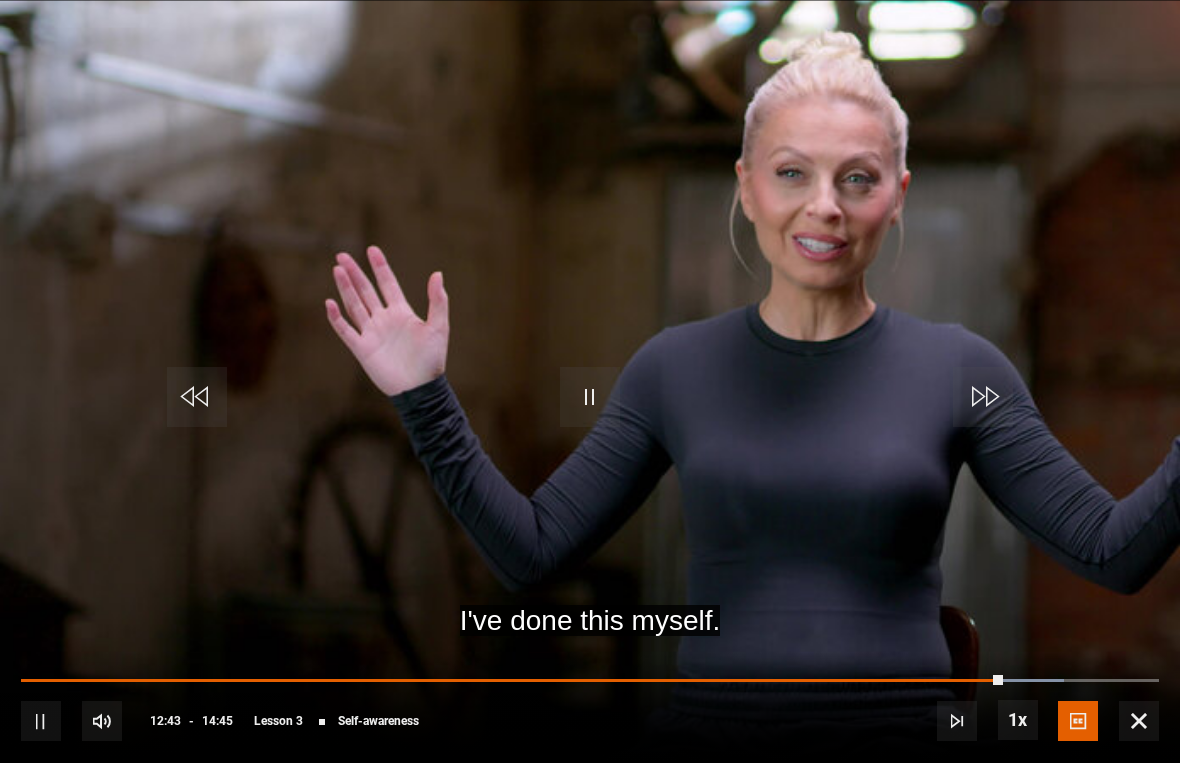 click on "I've done this myself. Video Player is loading. Play Lesson Self-awareness 10s Skip Back 10 seconds Pause 10s Skip Forward 10 seconds Loaded :  91.64% Pause Mute Current Time  12:43 - Duration  14:45
Evy Poumpouras
Lesson 3
Self-awareness
1x Playback Rate 2x 1.5x 1x , selected 0.5x Captions captions off English  Captions , selected This is a modal window.
Lesson Completed
Up next
Self-regulation
Cancel
Do you want to save this lesson?
Save lesson" at bounding box center (590, 381) 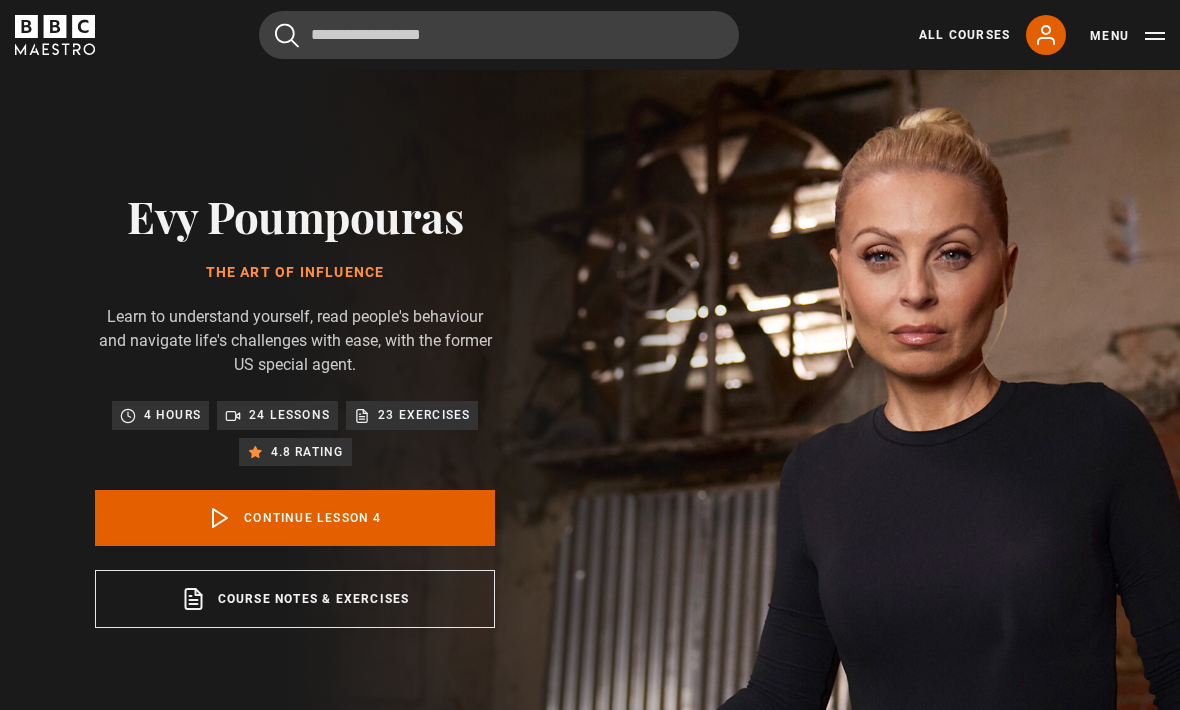 scroll, scrollTop: 786, scrollLeft: 0, axis: vertical 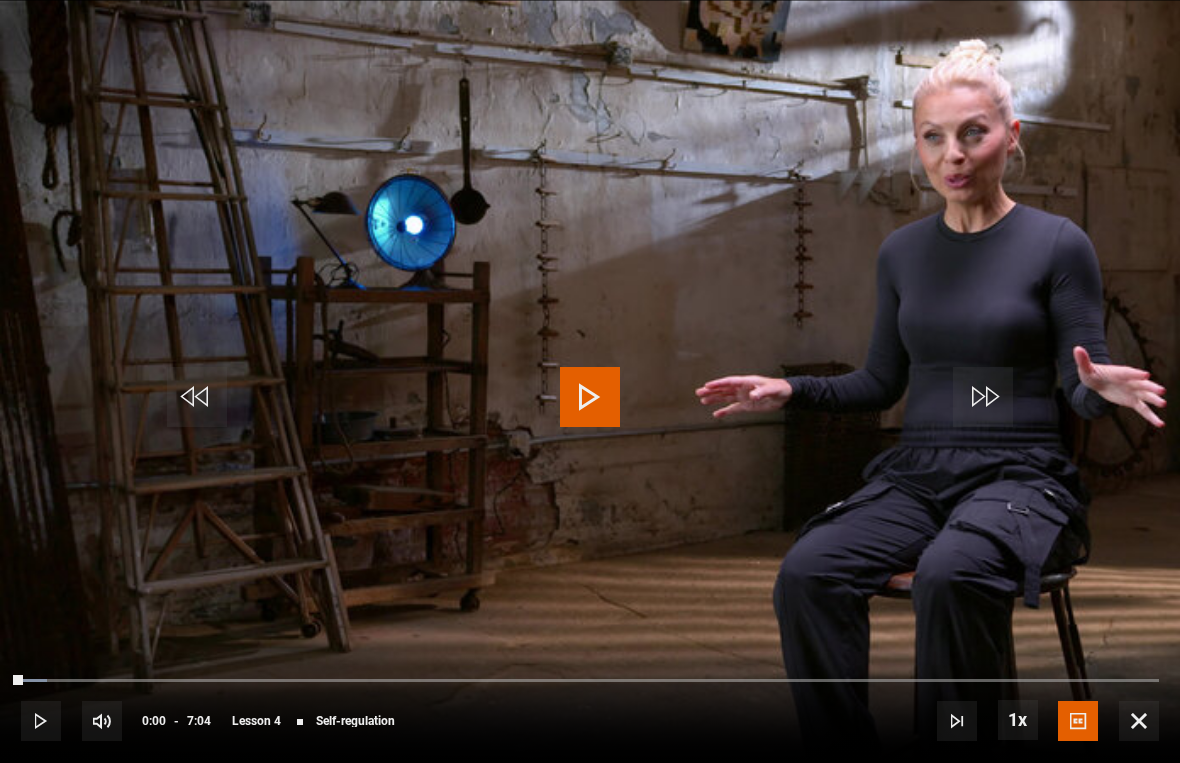 click at bounding box center [590, 397] 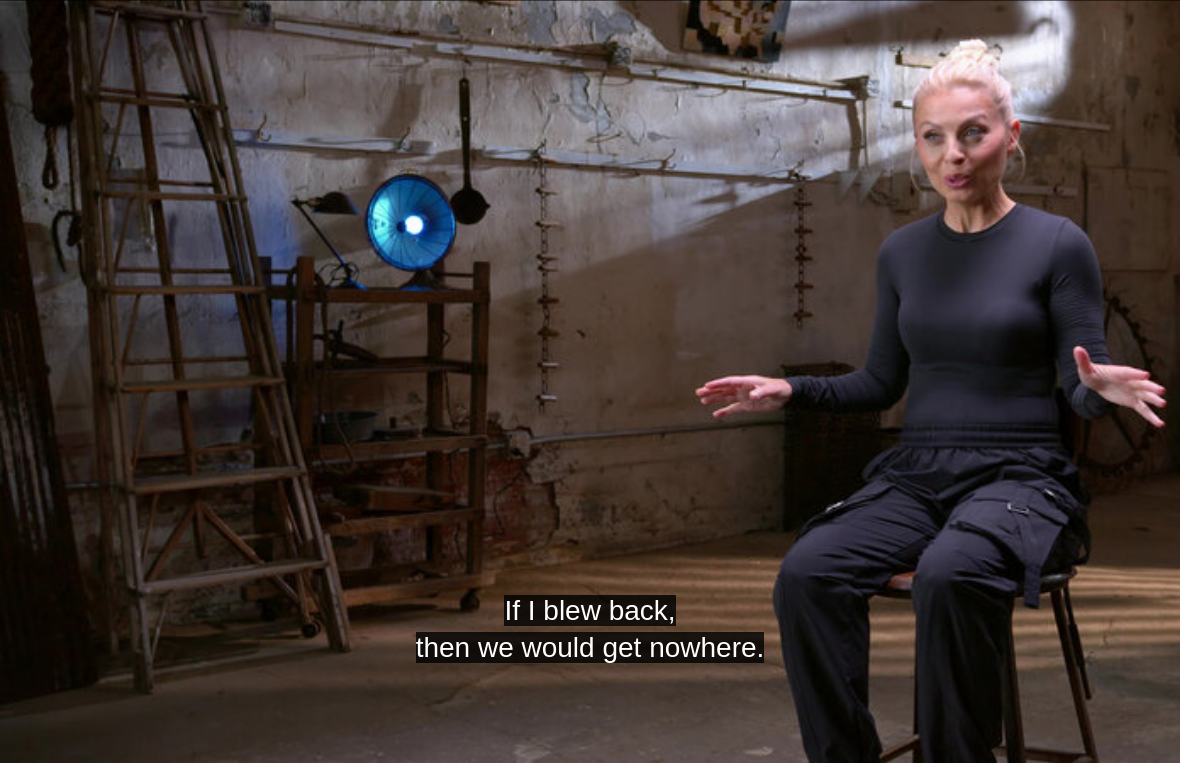 click on "If I blew back,
then we would get nowhere. Video Player is loading. Play Lesson Self-regulation 10s Skip Back 10 seconds Pause 10s Skip Forward 10 seconds Loaded :  43.62% Pause Mute Current Time  2:16 - Duration  7:04
[FIRST] [LAST]
Lesson 4
Self-regulation
1x Playback Rate 2x 1.5x 1x , selected 0.5x Captions captions off English  Captions , selected This is a modal window.
Lesson Completed
Up next
Self-respect
Cancel
Do you want to save this lesson?
Save lesson" at bounding box center (590, 381) 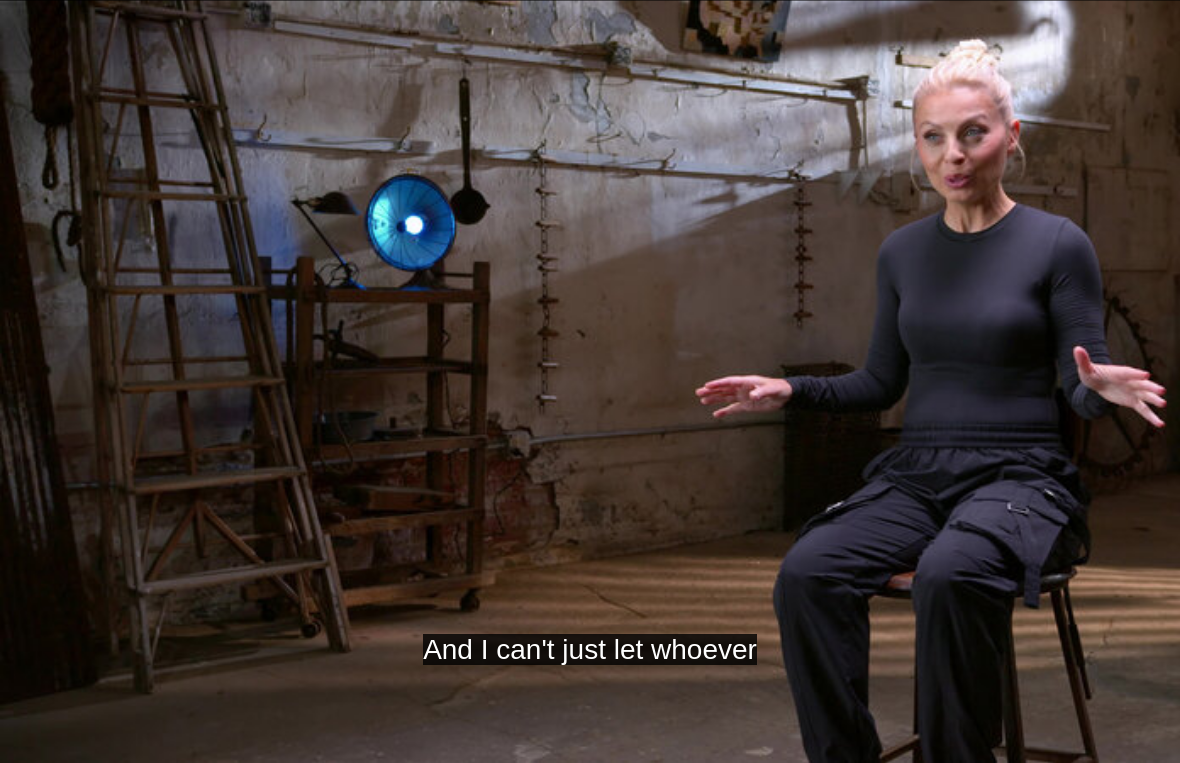 click on "And I can't just let whoever Video Player is loading. Play Lesson Self-regulation 10s Skip Back 10 seconds Pause 10s Skip Forward 10 seconds Loaded :  44.78% Pause Mute Current Time  2:23 - Duration  7:04
[FIRST] [LAST]
Lesson 4
Self-regulation
1x Playback Rate 2x 1.5x 1x , selected 0.5x Captions captions off English  Captions , selected This is a modal window.
Lesson Completed
Up next
Self-respect
Cancel
Do you want to save this lesson?
Save lesson" at bounding box center [590, 381] 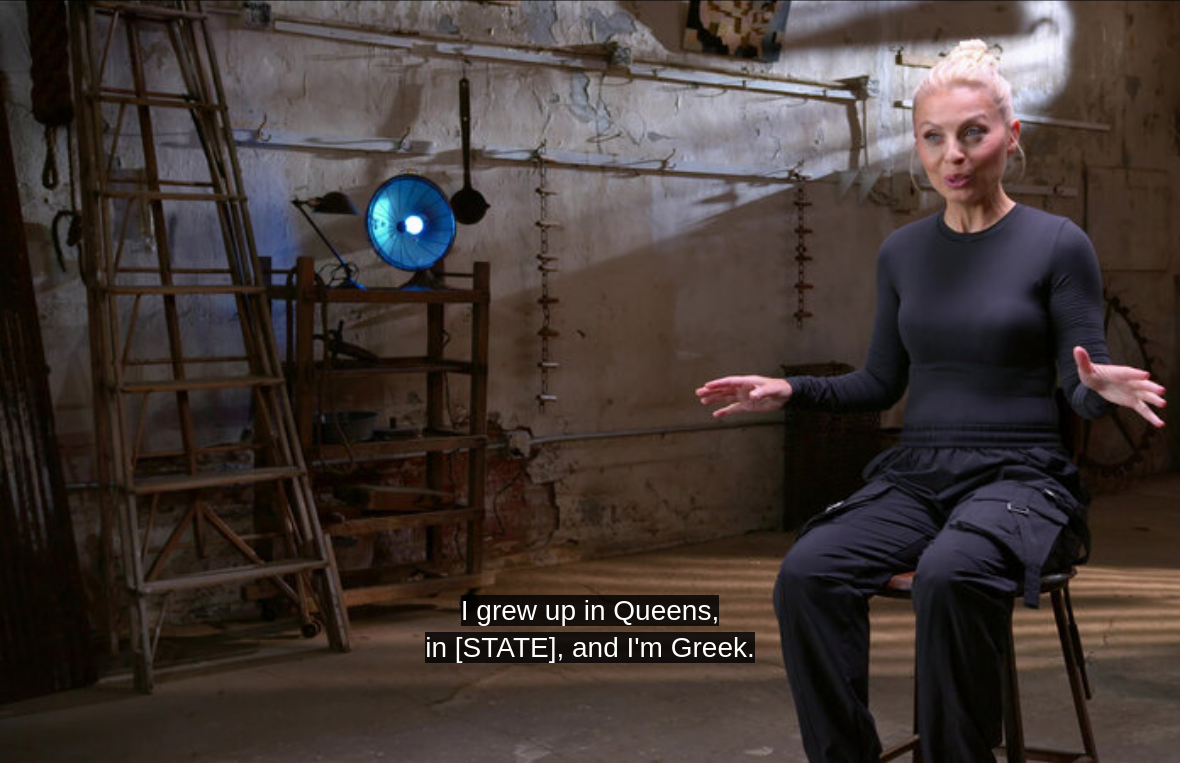 click on "I grew up in Queens,
in [STATE], and I'm Greek. Video Player is loading. Play Lesson Self-regulation 10s Skip Back 10 seconds Play 10s Skip Forward 10 seconds Loaded :  73.13% Play Mute Current Time  4:23 - Duration  7:04
[FIRST] [LAST]
Lesson 4
Self-regulation
1x Playback Rate 2x 1.5x 1x , selected 0.5x Captions captions off English  Captions , selected This is a modal window.
Lesson Completed
Up next
Self-respect
Cancel
Do you want to save this lesson?
Save lesson
Rewatch" at bounding box center (590, 381) 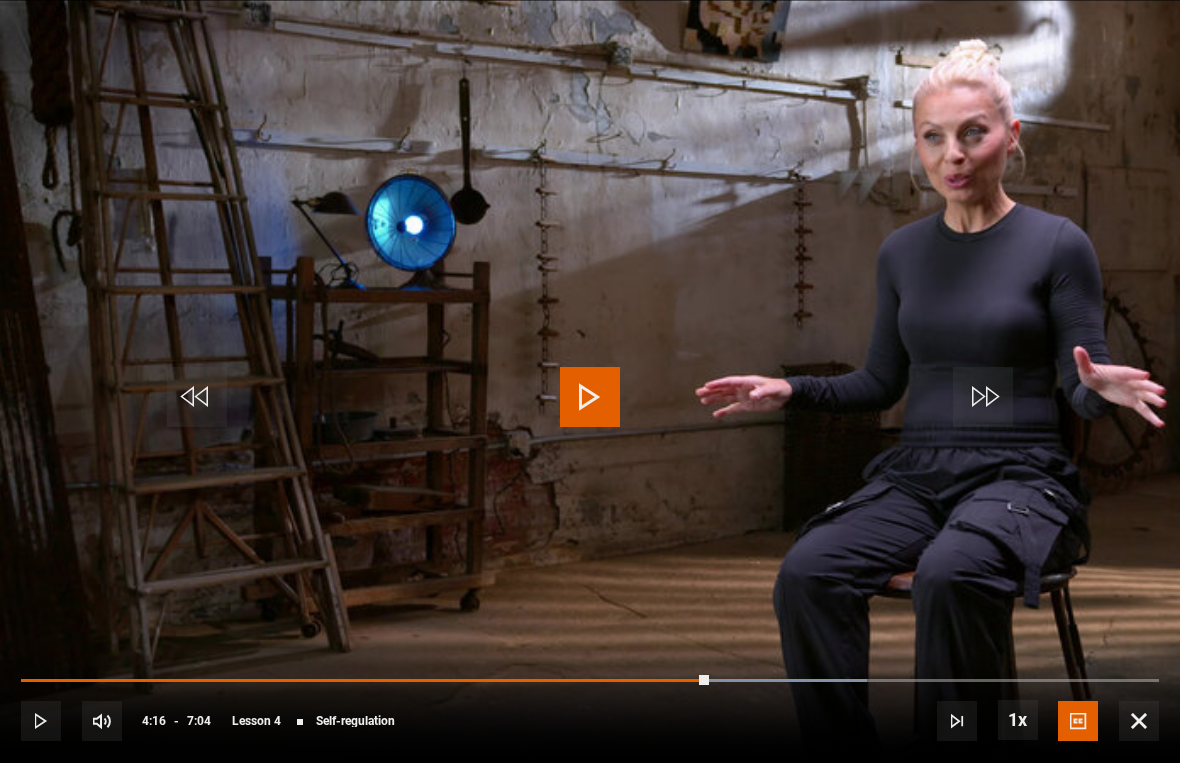 click at bounding box center [590, 397] 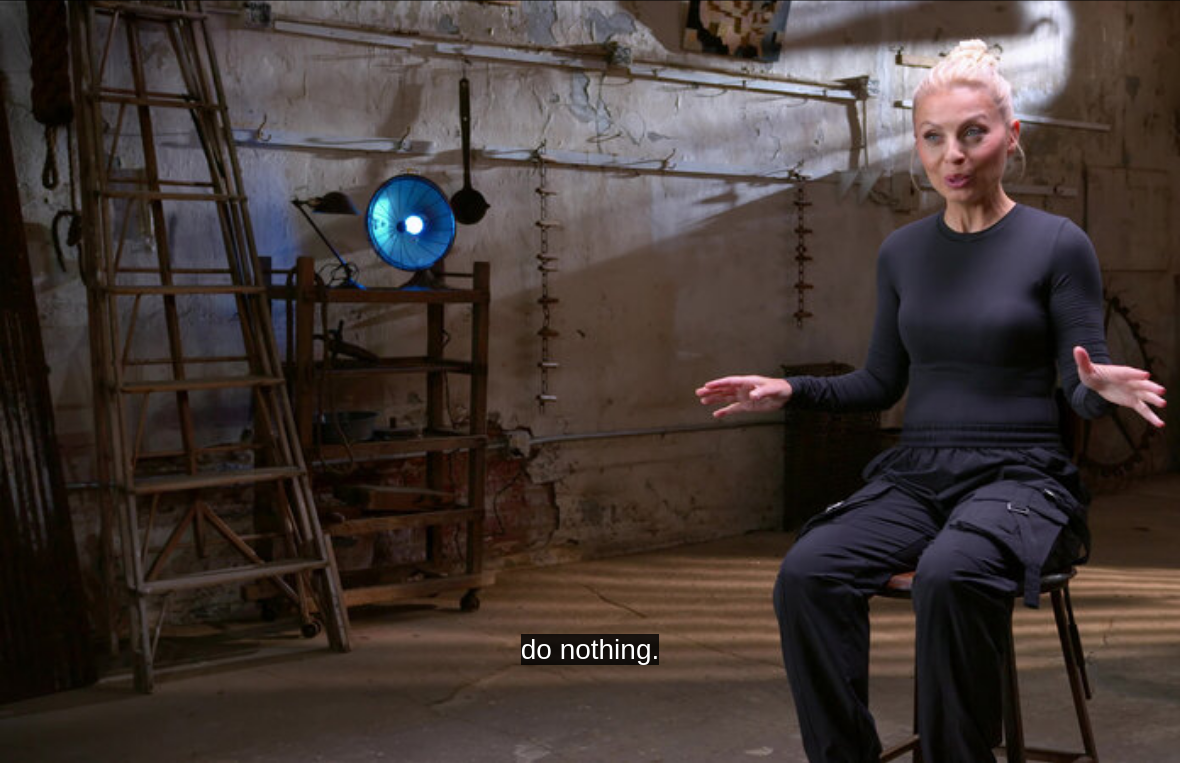 click on "Pause" at bounding box center (590, 397) 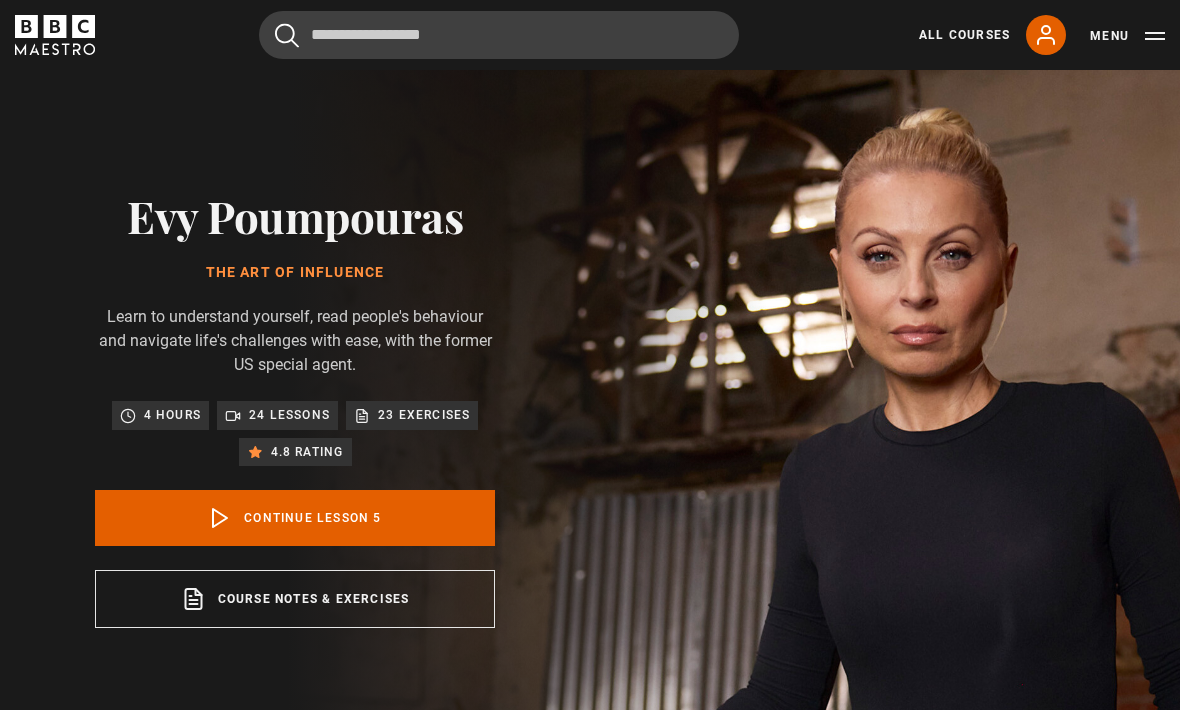 scroll, scrollTop: 786, scrollLeft: 0, axis: vertical 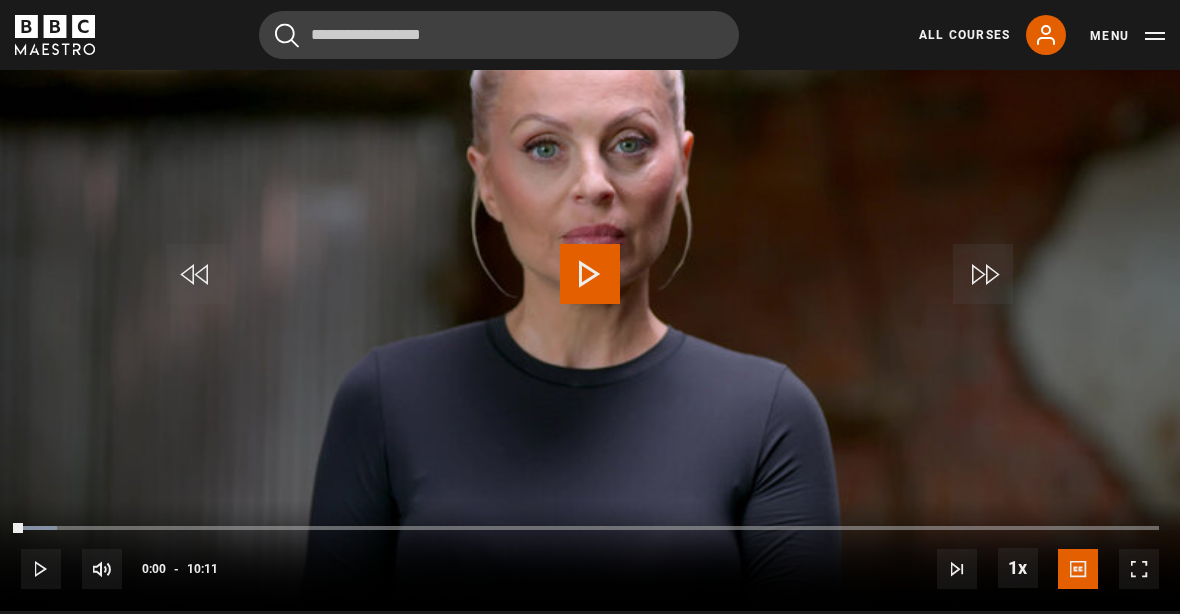 click at bounding box center [1139, 569] 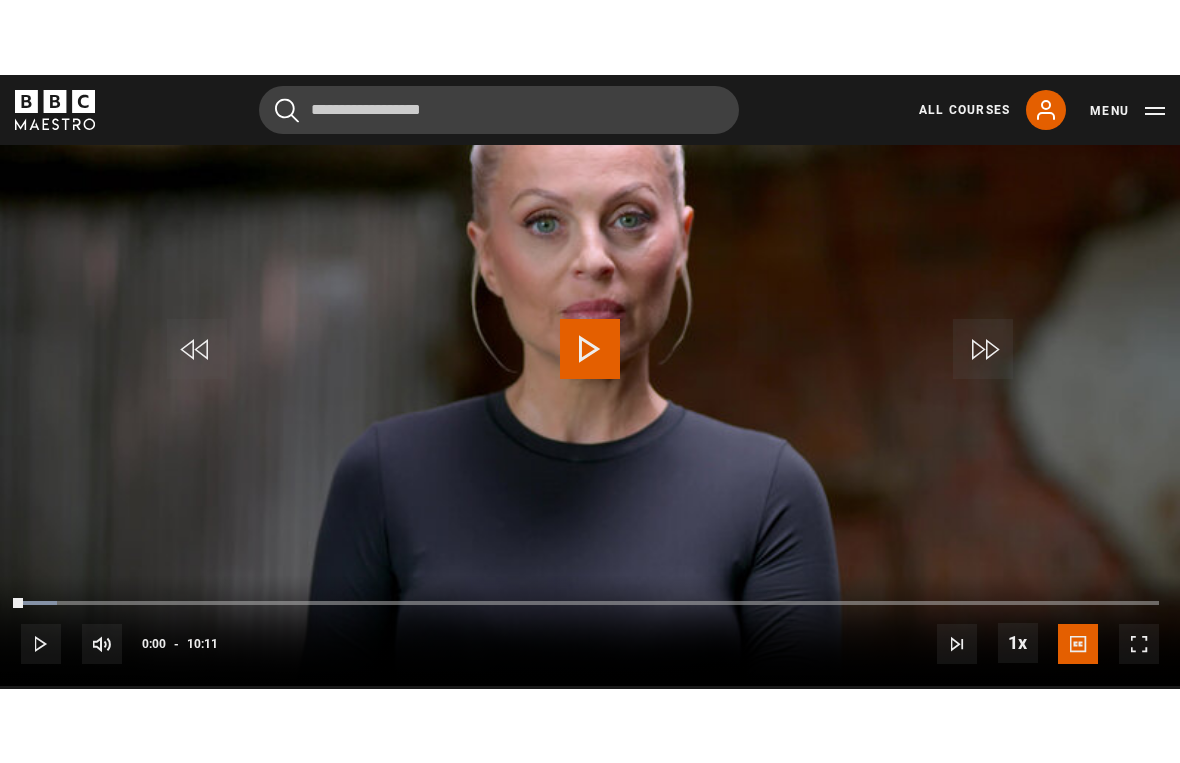 scroll, scrollTop: 24, scrollLeft: 0, axis: vertical 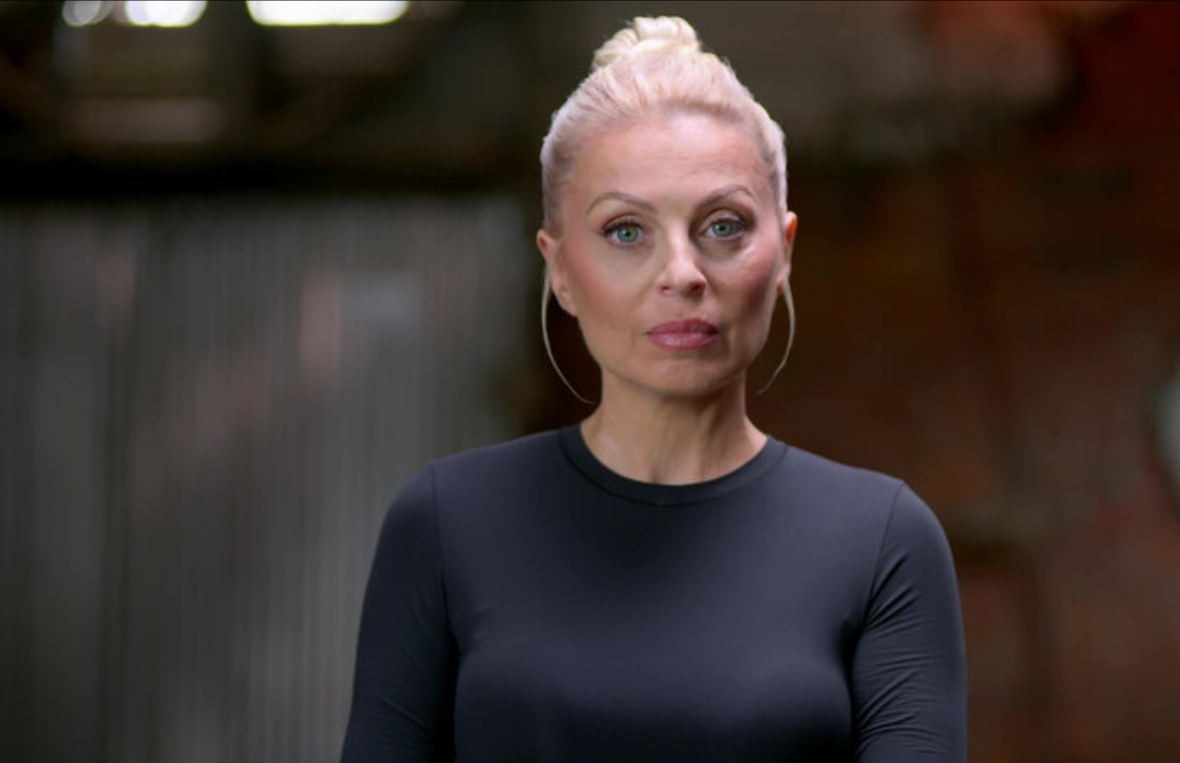 click on "Video Player is loading. Play Lesson Self-respect 10s Skip Back 10 seconds Pause 10s Skip Forward 10 seconds Loaded :  66.33% Pause Mute Current Time  5:57 - Duration  10:11
Evy Poumpouras
Lesson 5
Self-respect
1x Playback Rate 2x 1.5x 1x , selected 0.5x Captions captions off English  Captions , selected This is a modal window.
Lesson Completed
Up next
Self-confidence
Cancel
Do you want to save this lesson?
Save lesson" at bounding box center [590, 381] 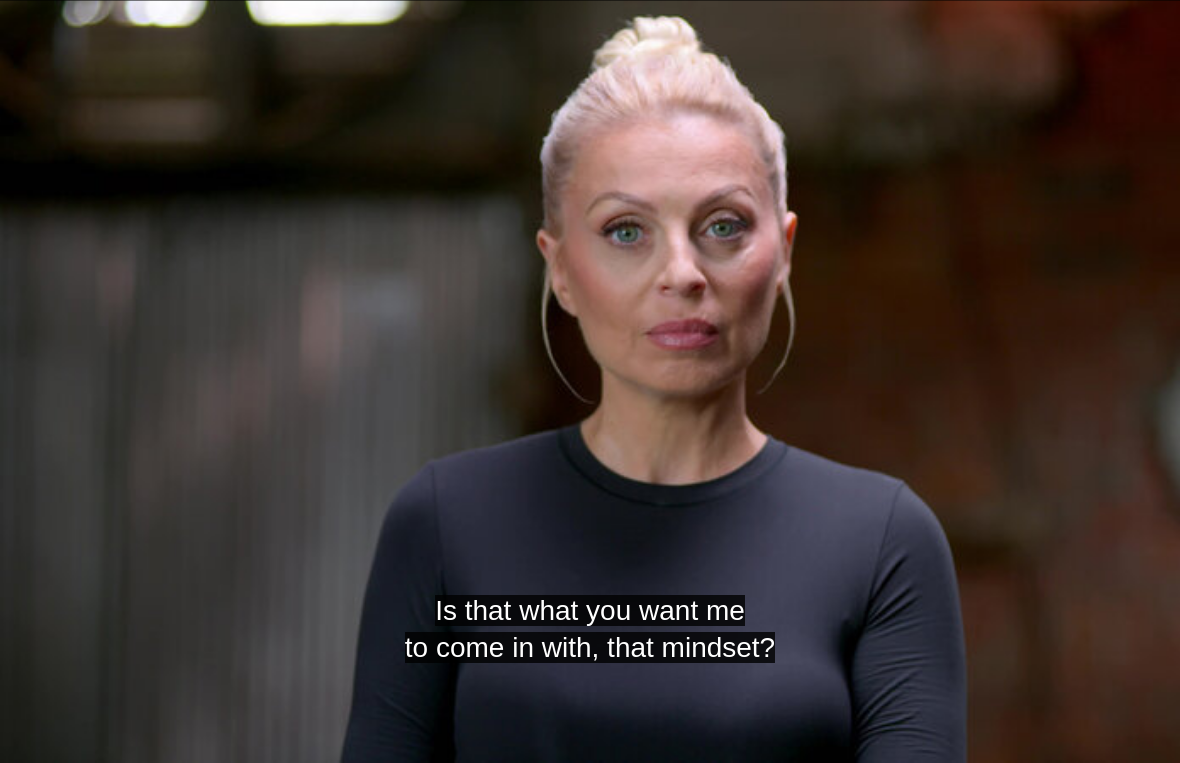 click at bounding box center [590, 397] 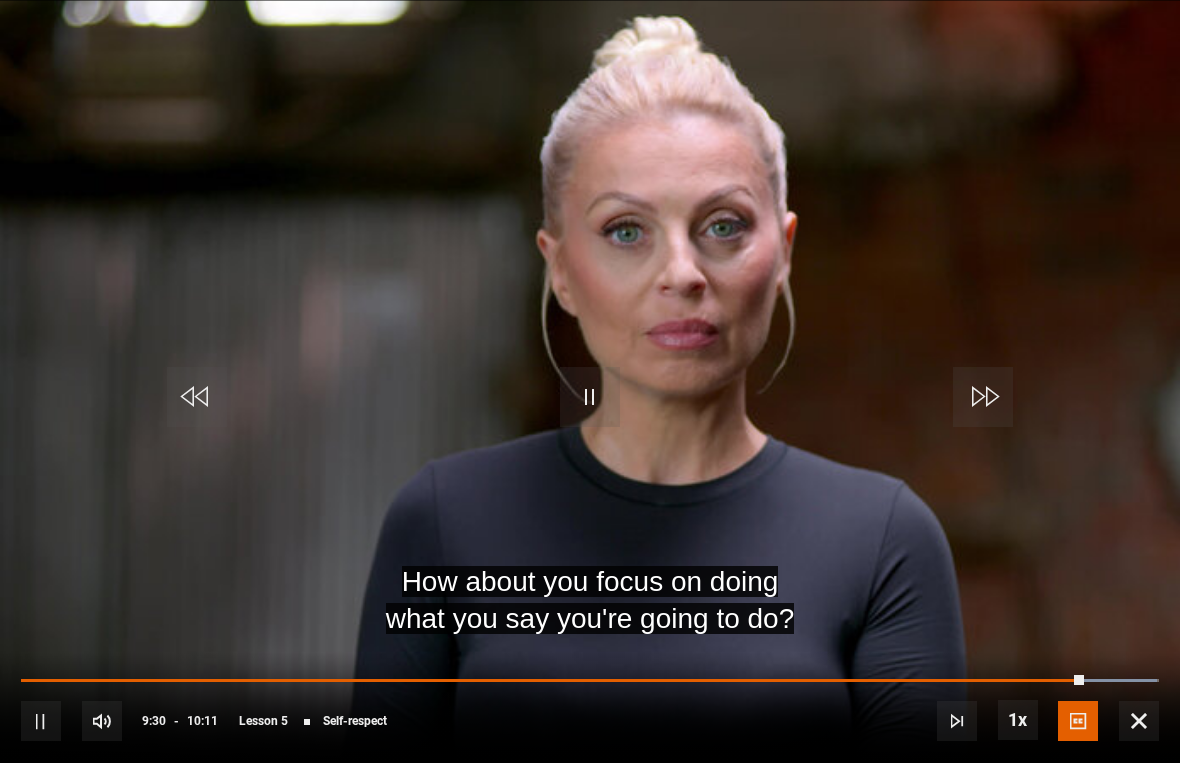 click on "How about you focus on doing
what you say you're going to do? Video Player is loading. Play Lesson Self-respect 10s Skip Back 10 seconds Pause 10s Skip Forward 10 seconds Loaded :  99.83% Pause Mute Current Time  9:30 - Duration  10:11
Evy Poumpouras
Lesson 5
Self-respect
1x Playback Rate 2x 1.5x 1x , selected 0.5x Captions captions off English  Captions , selected This is a modal window.
Lesson Completed
Up next
Self-confidence
Cancel
Do you want to save this lesson?
Save lesson
Rewatch" at bounding box center (590, 381) 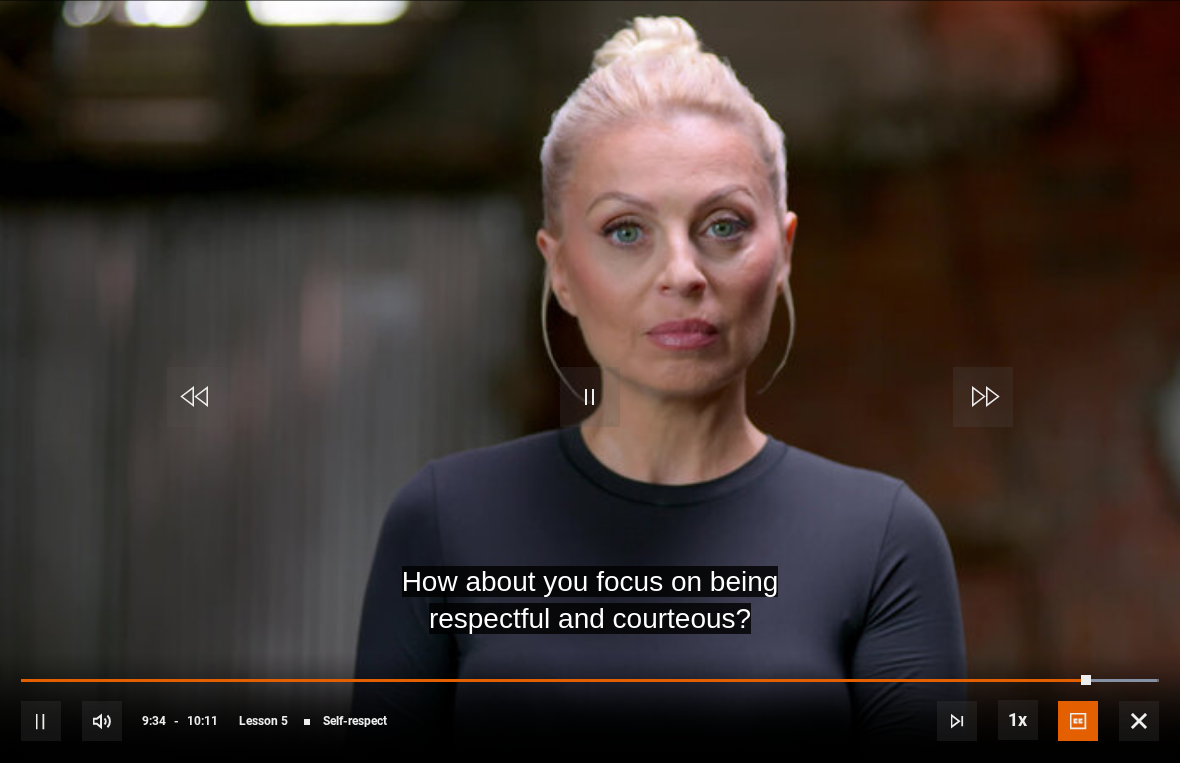 click at bounding box center (590, 397) 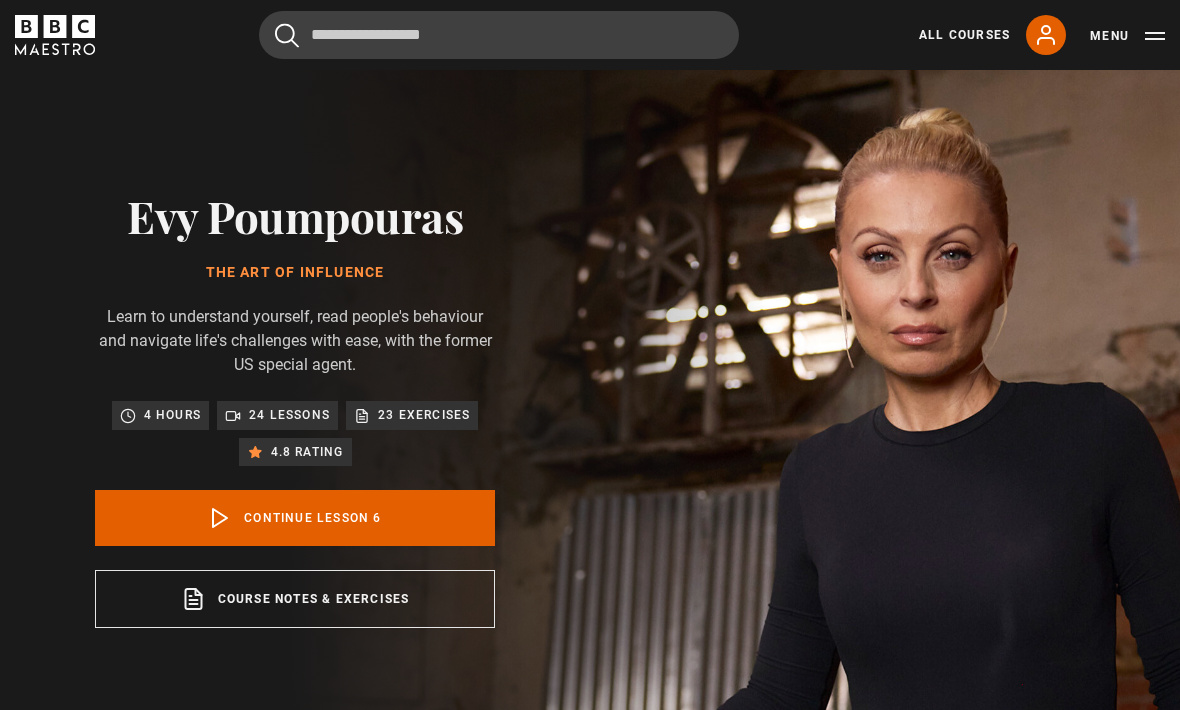 scroll, scrollTop: 786, scrollLeft: 0, axis: vertical 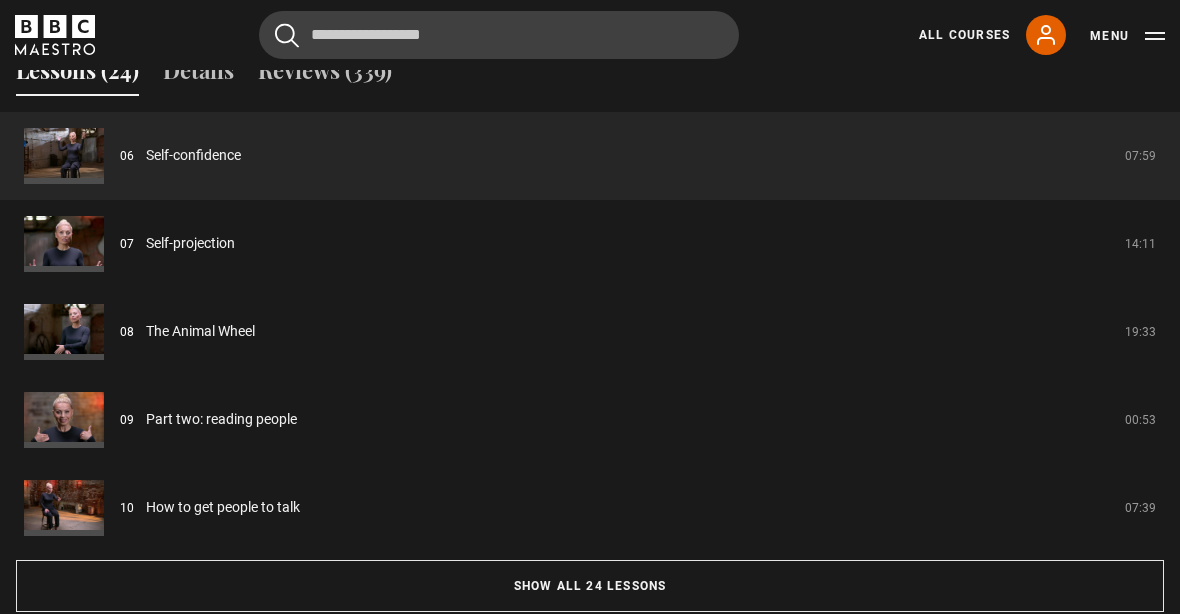 click on "Show all 24 lessons" at bounding box center (590, 587) 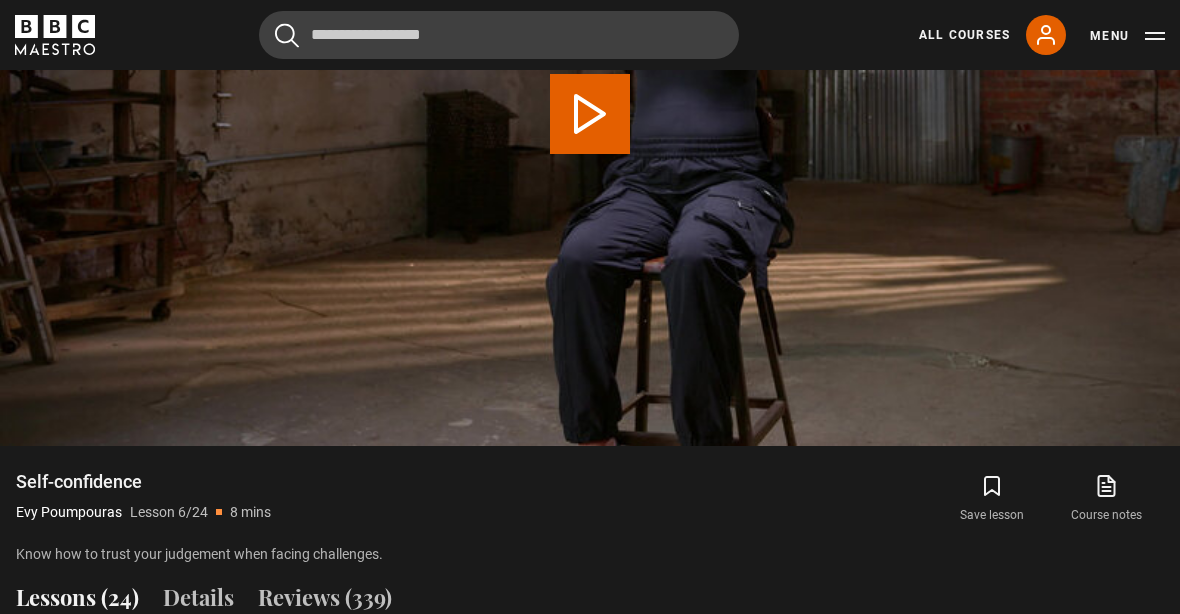 scroll, scrollTop: 1363, scrollLeft: 0, axis: vertical 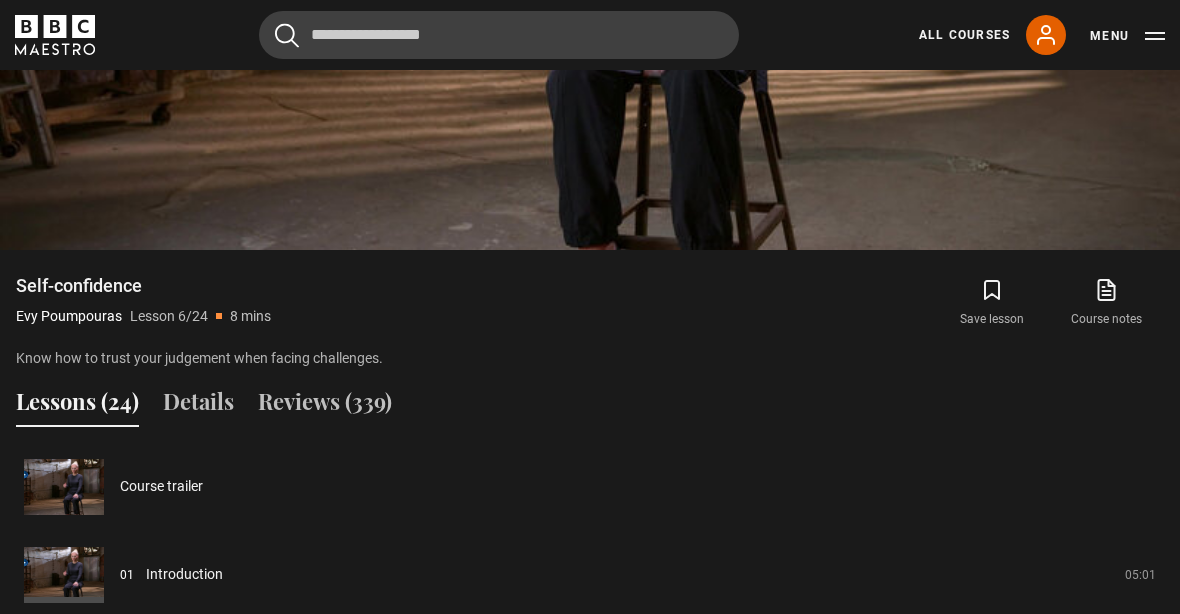 click on "Reviews (339)" at bounding box center (325, 407) 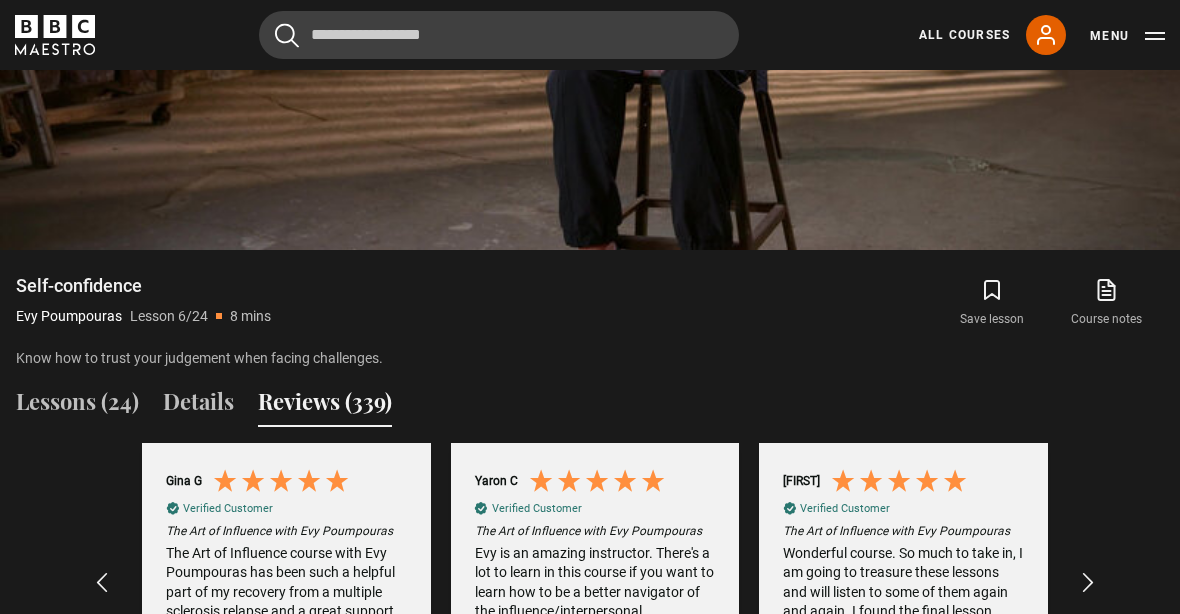 scroll, scrollTop: 1567, scrollLeft: 0, axis: vertical 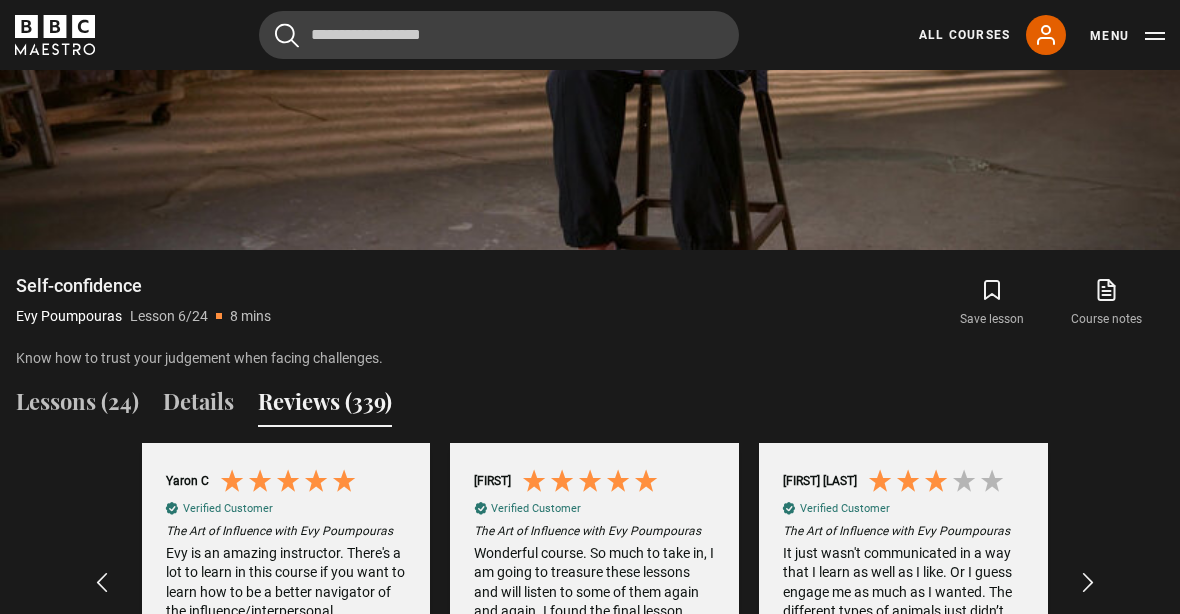 click on "Lessons (24)" at bounding box center (77, 406) 